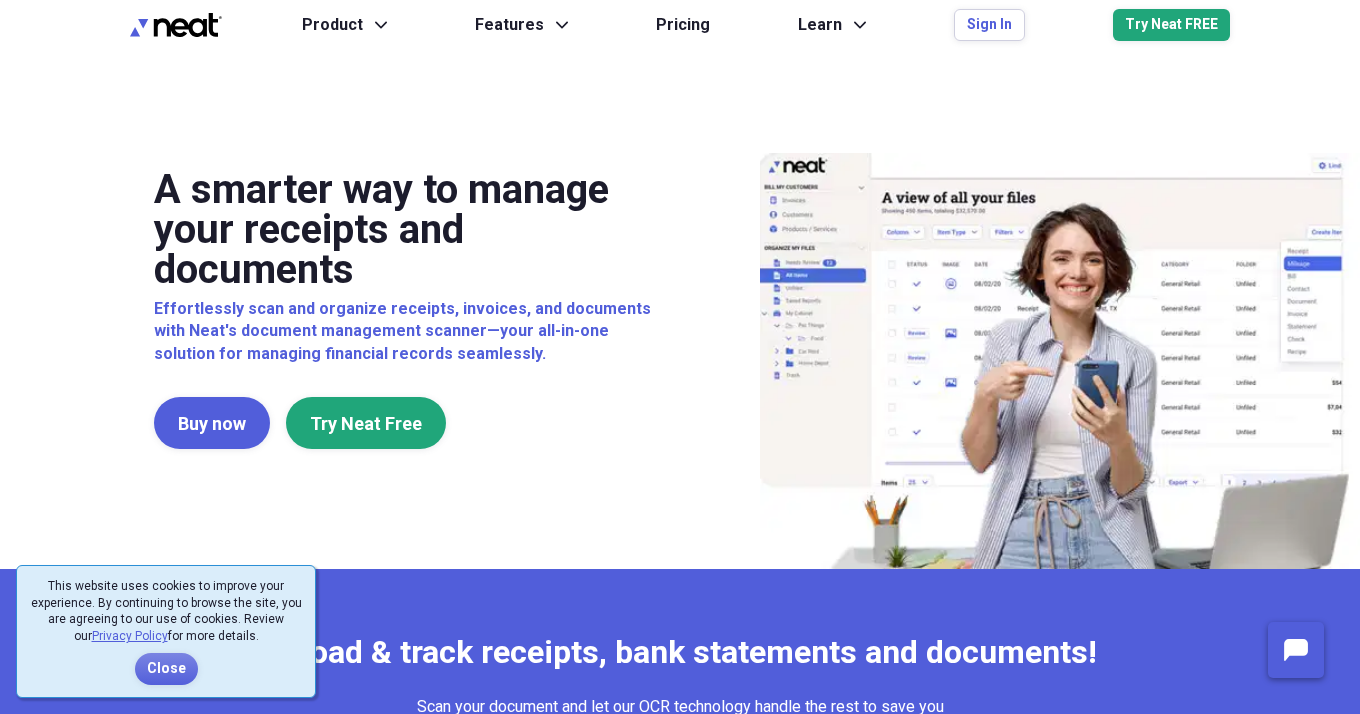 scroll, scrollTop: 0, scrollLeft: 0, axis: both 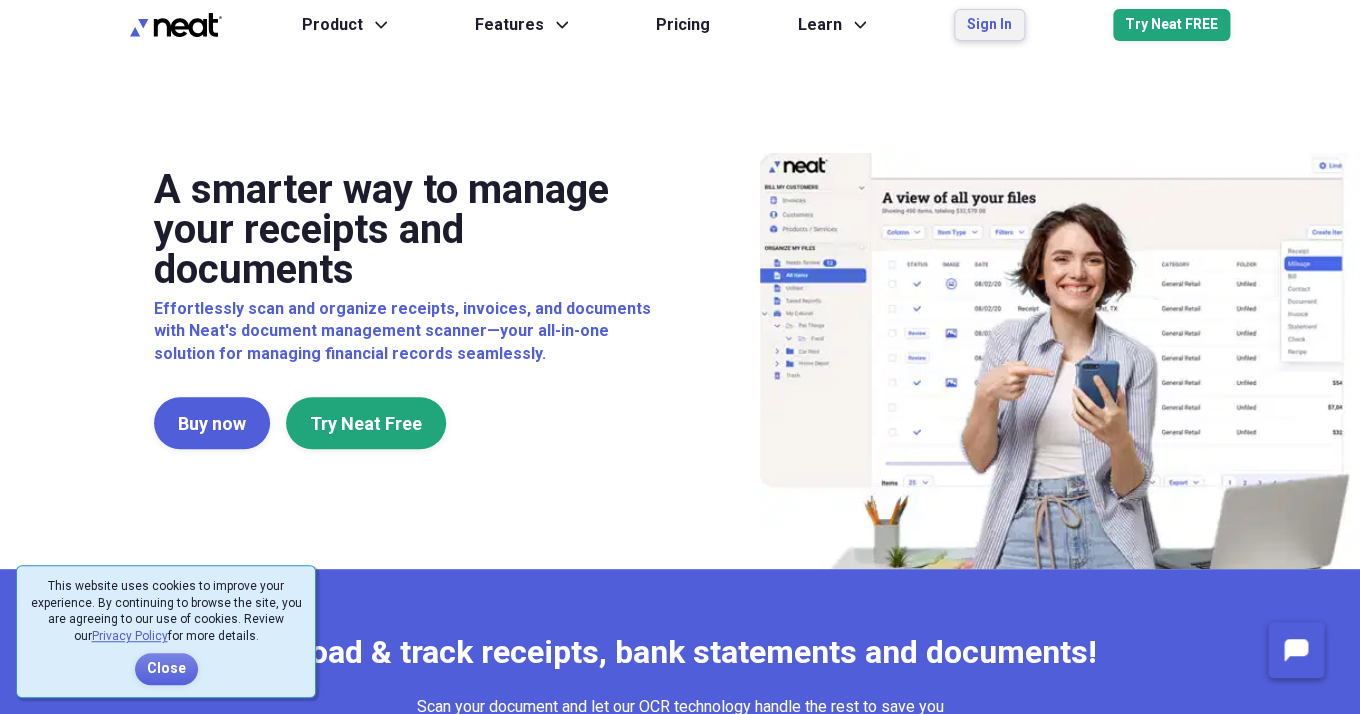 click on "Sign In" at bounding box center [989, 25] 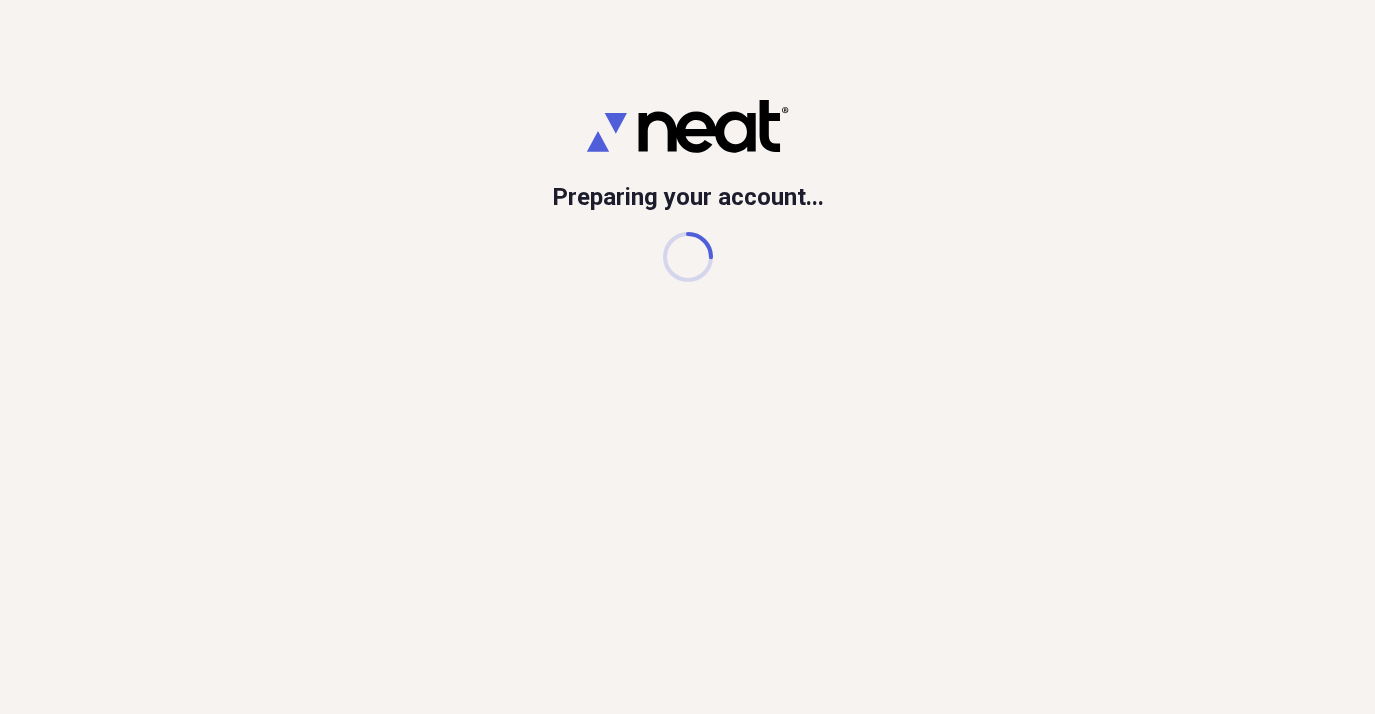scroll, scrollTop: 0, scrollLeft: 0, axis: both 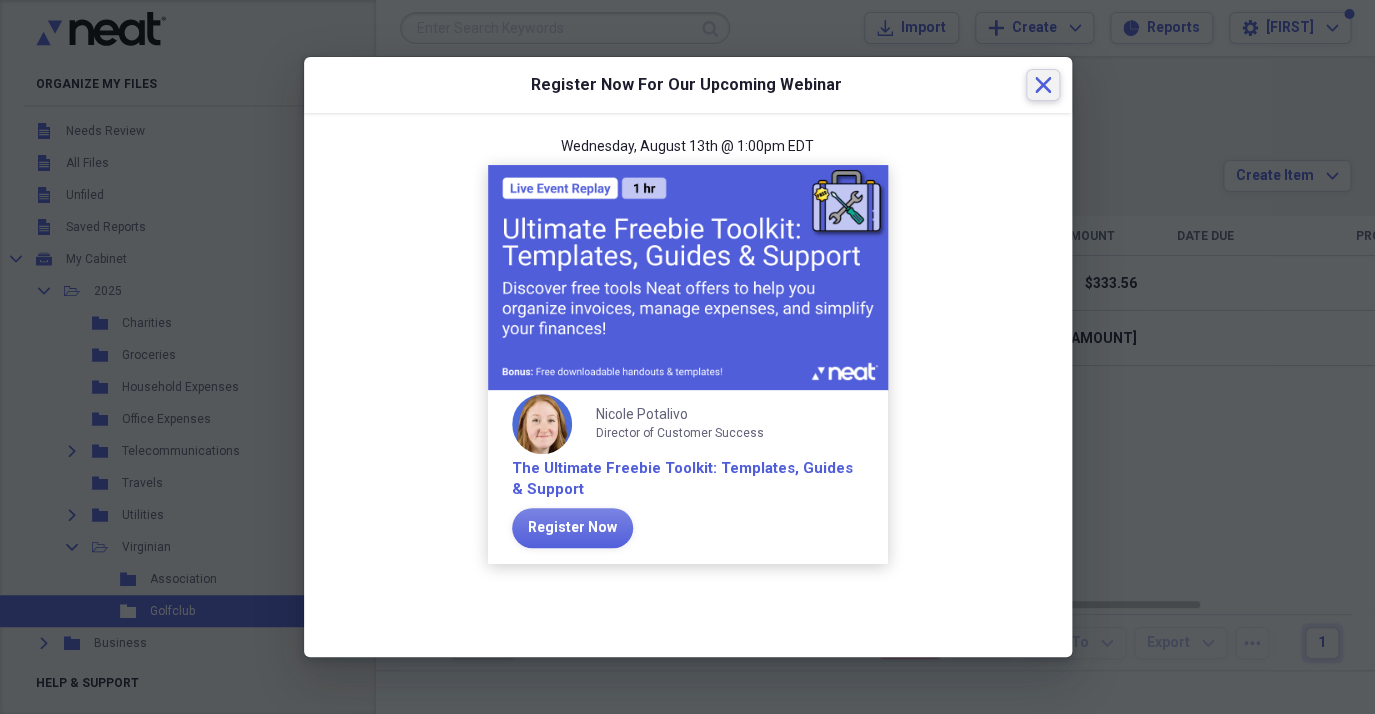 click on "Close" 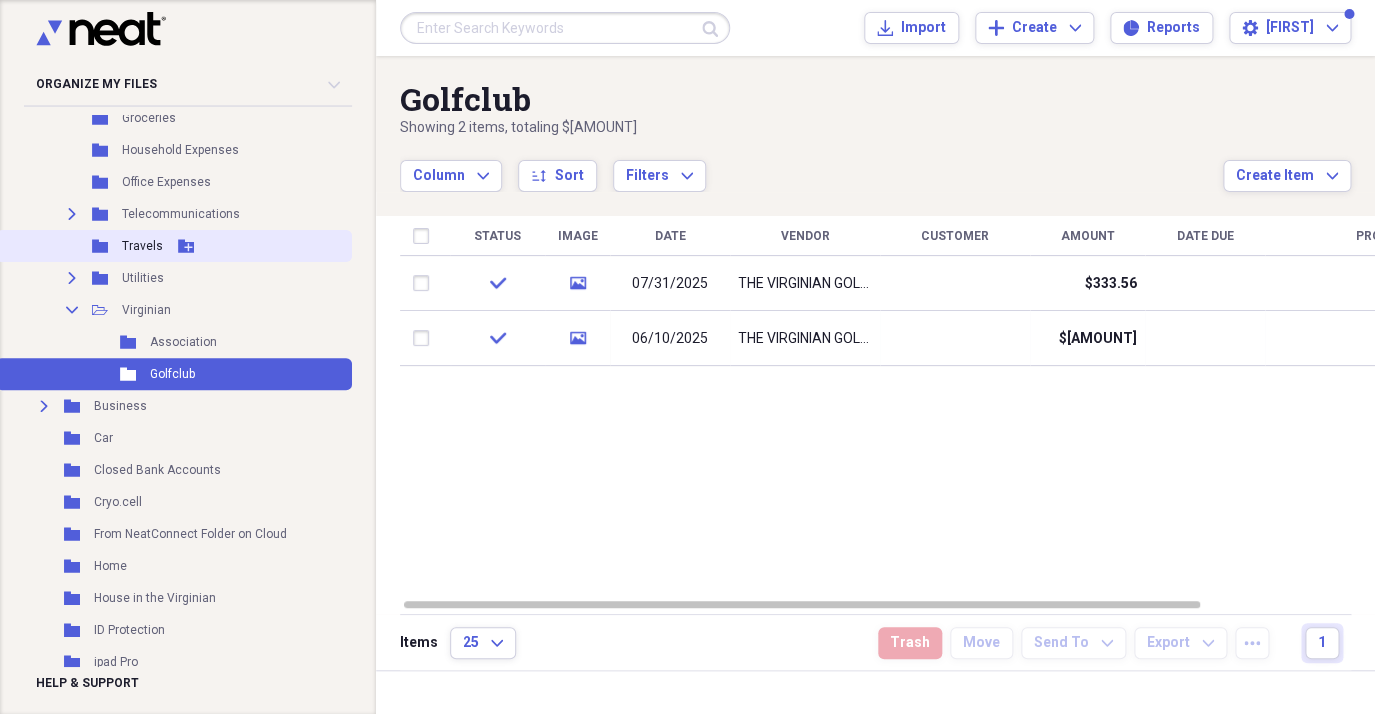 scroll, scrollTop: 236, scrollLeft: 0, axis: vertical 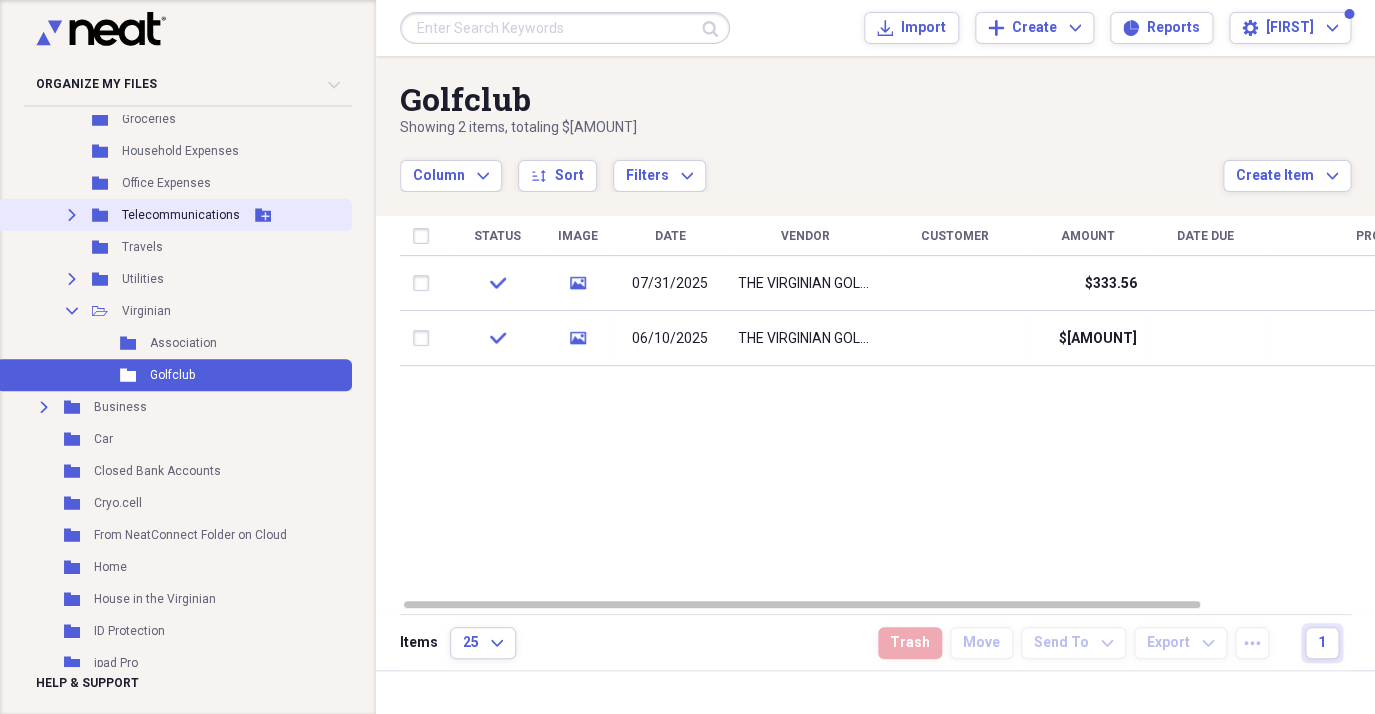 click on "Expand" at bounding box center (72, 215) 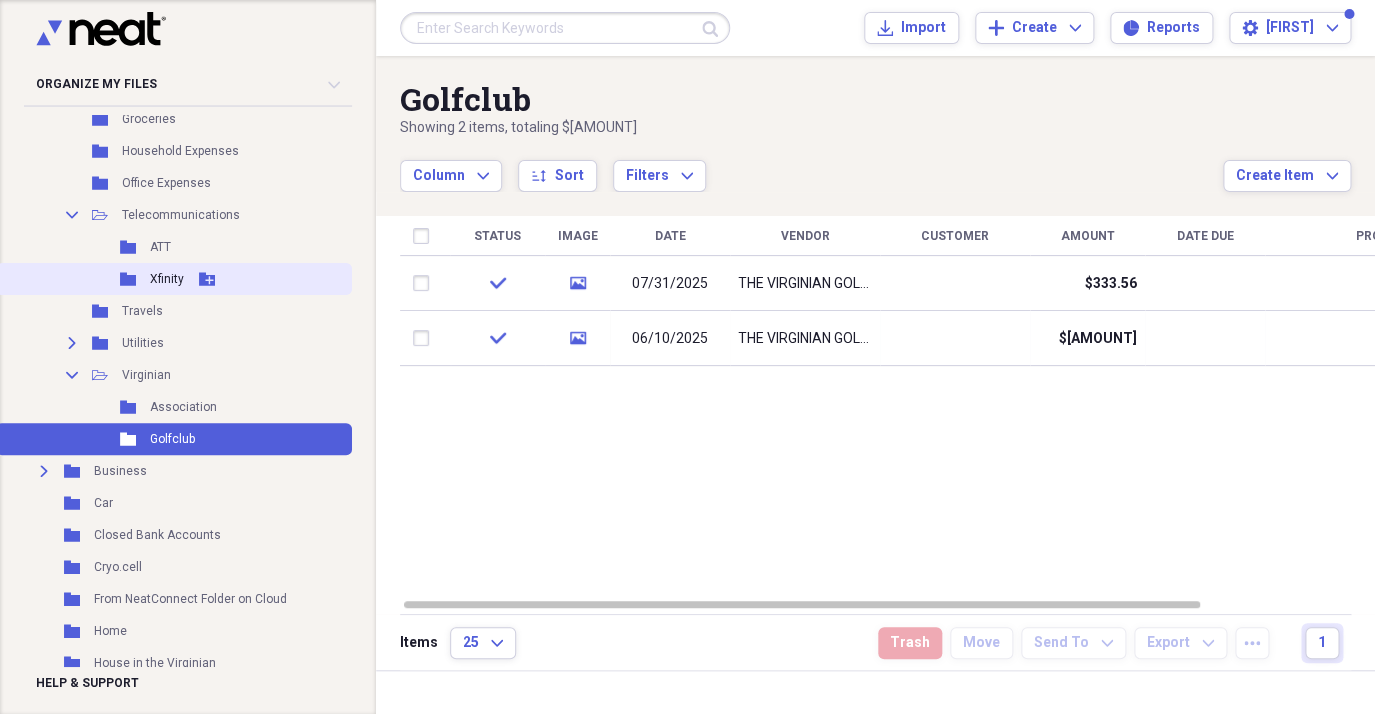 click on "Xfinity" at bounding box center (167, 279) 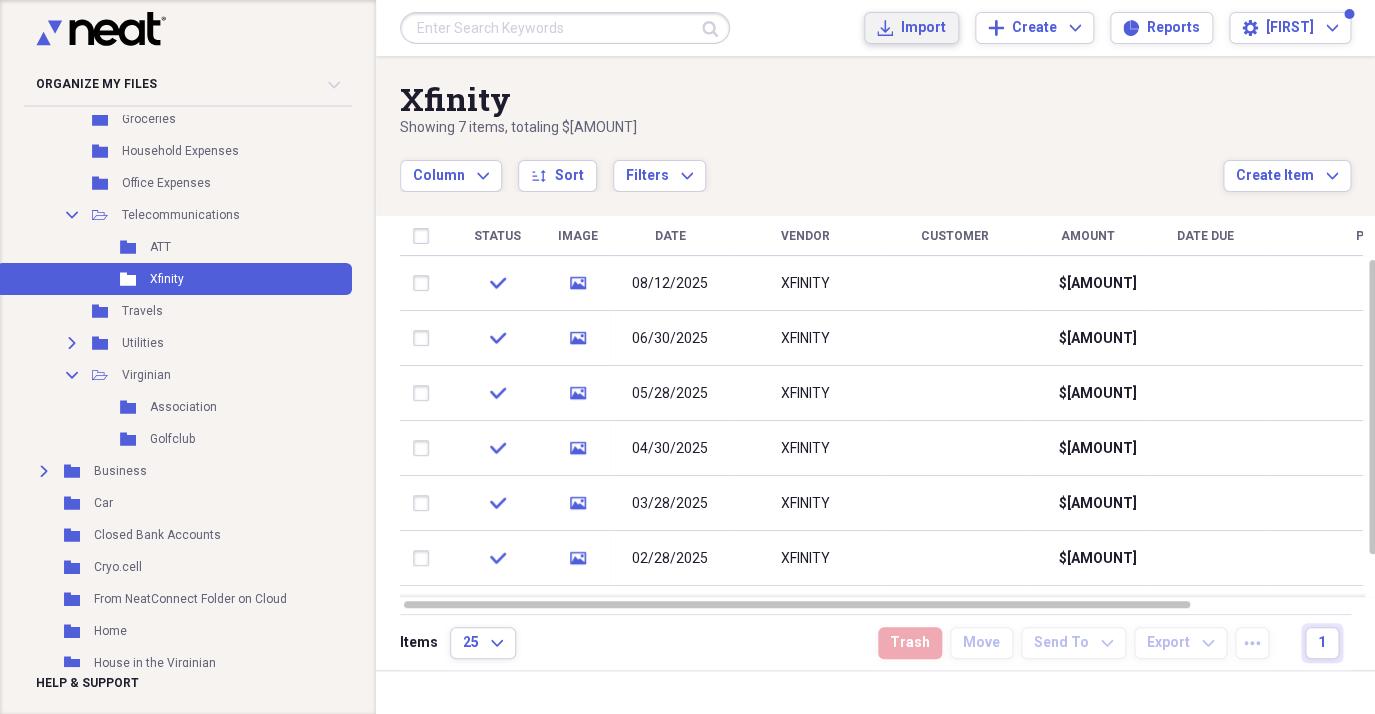 click on "Import Import" at bounding box center (911, 28) 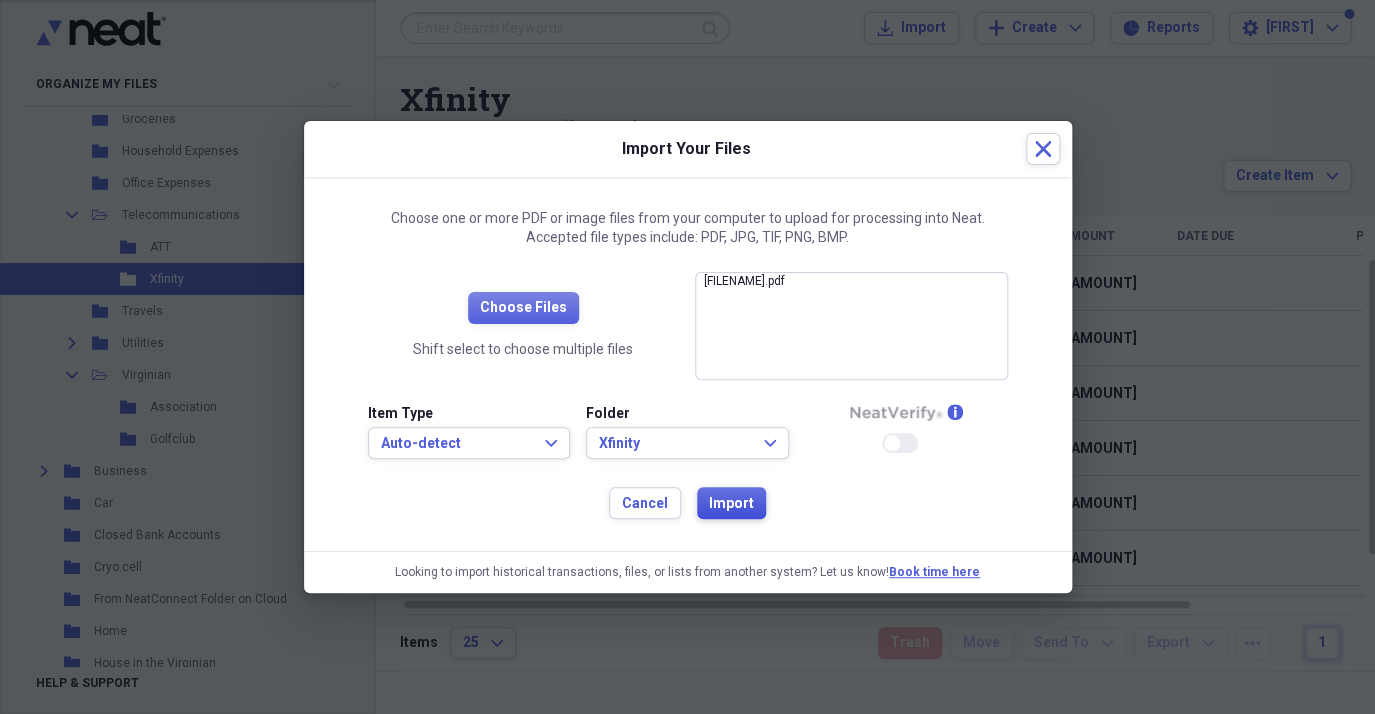 click on "Import" at bounding box center [731, 504] 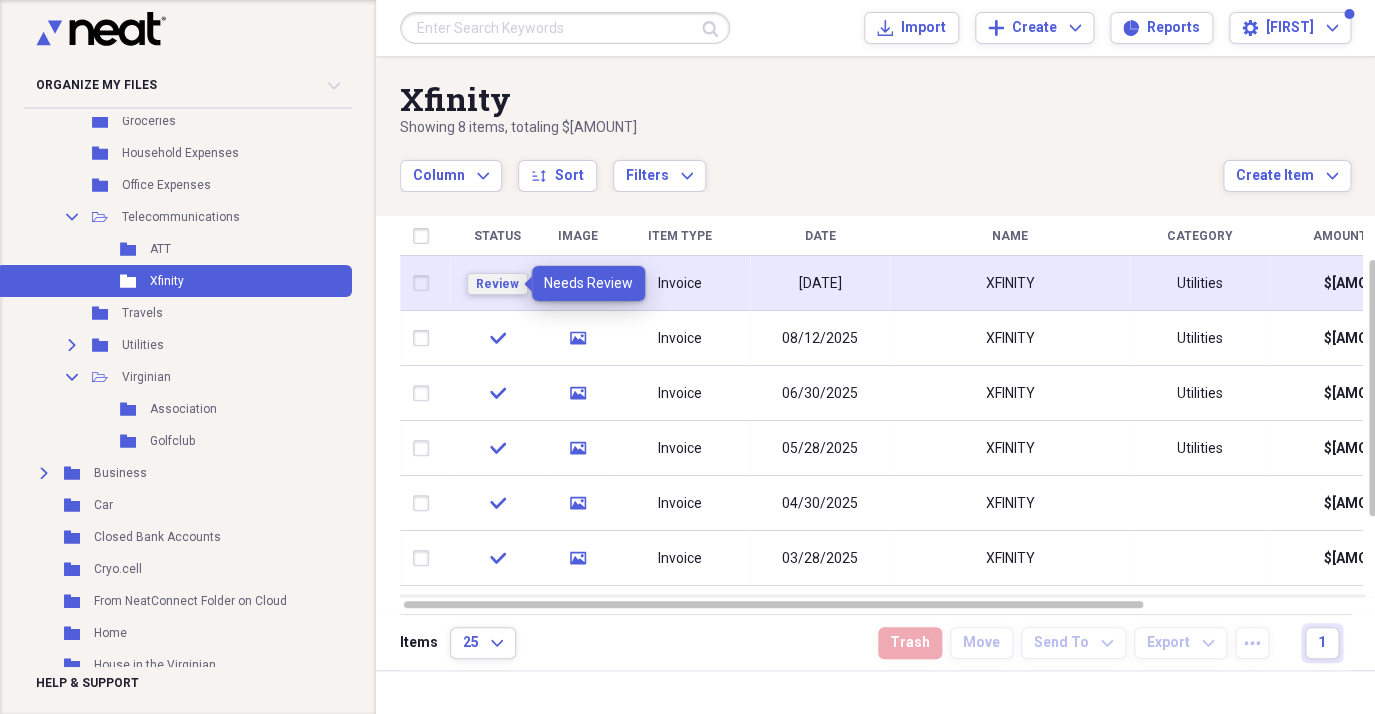 click on "Review" at bounding box center (497, 284) 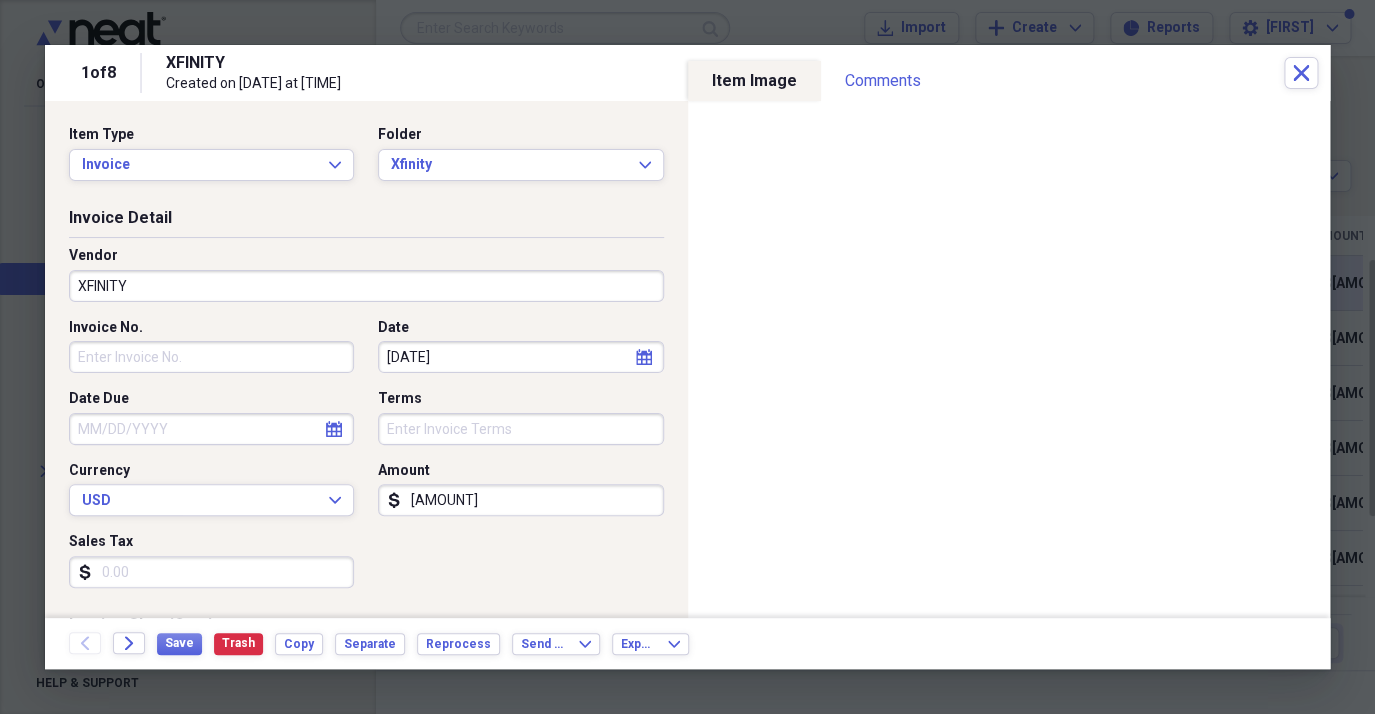 select on "5" 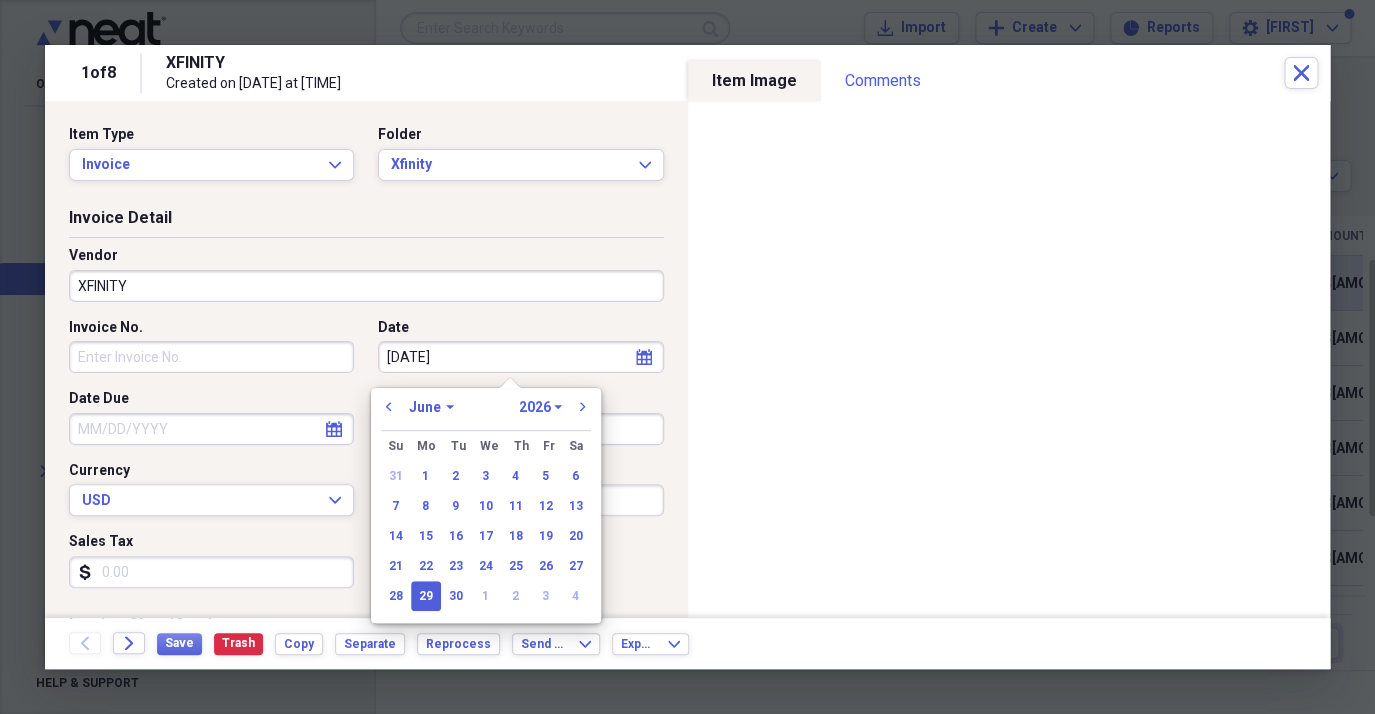 click on "[DATE]" at bounding box center [520, 357] 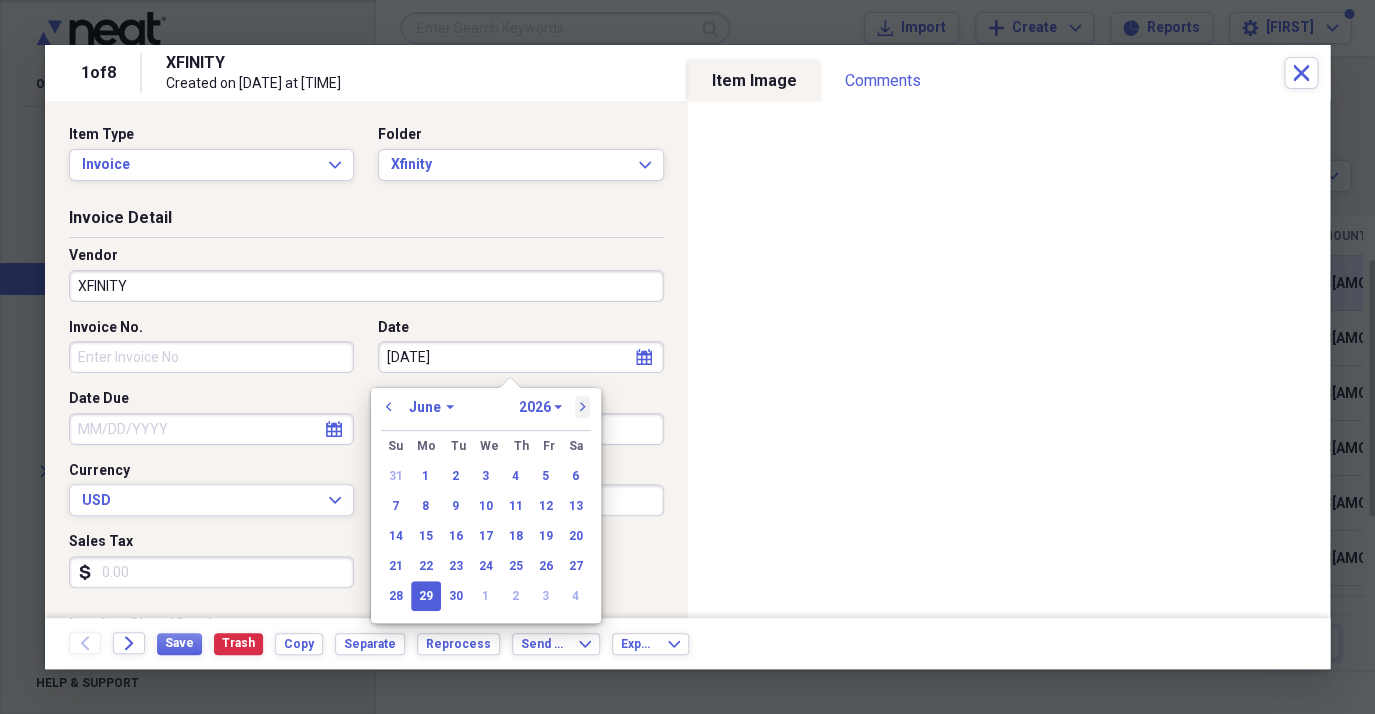 click on "next" at bounding box center (583, 407) 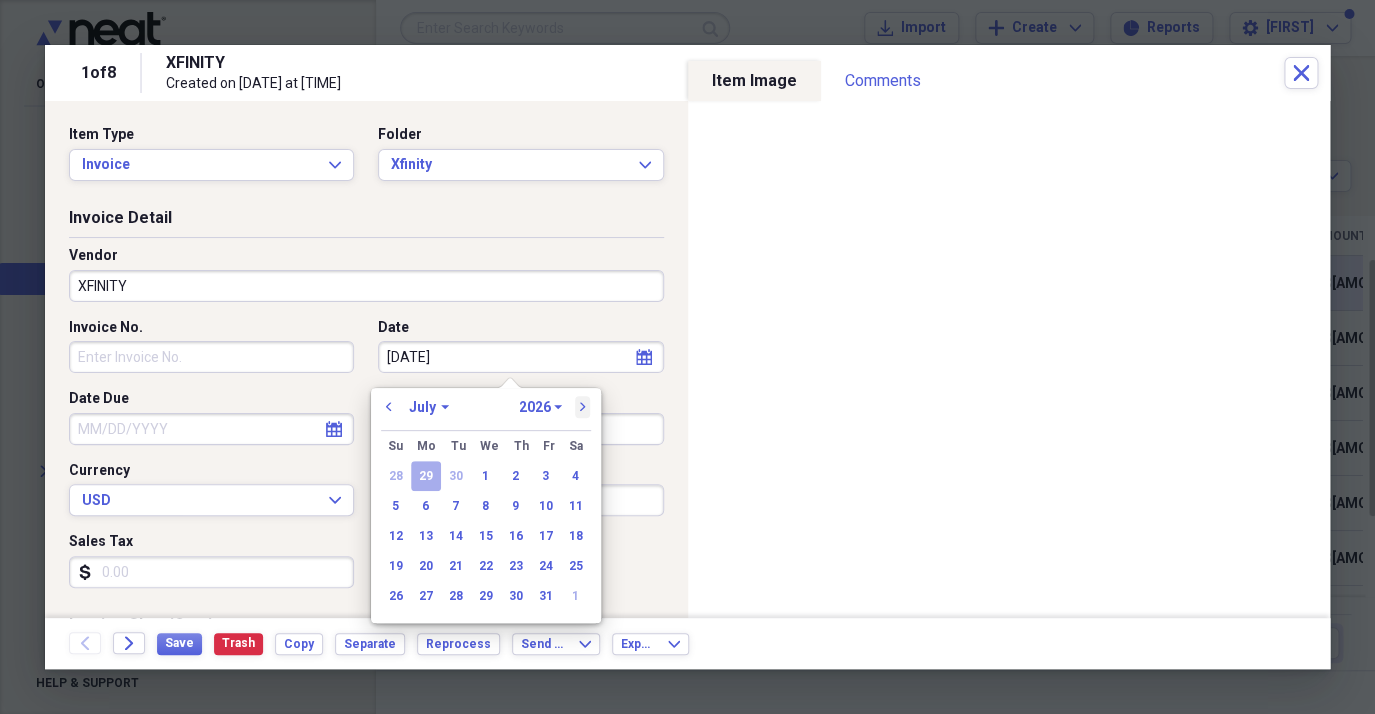 click on "next" at bounding box center (583, 407) 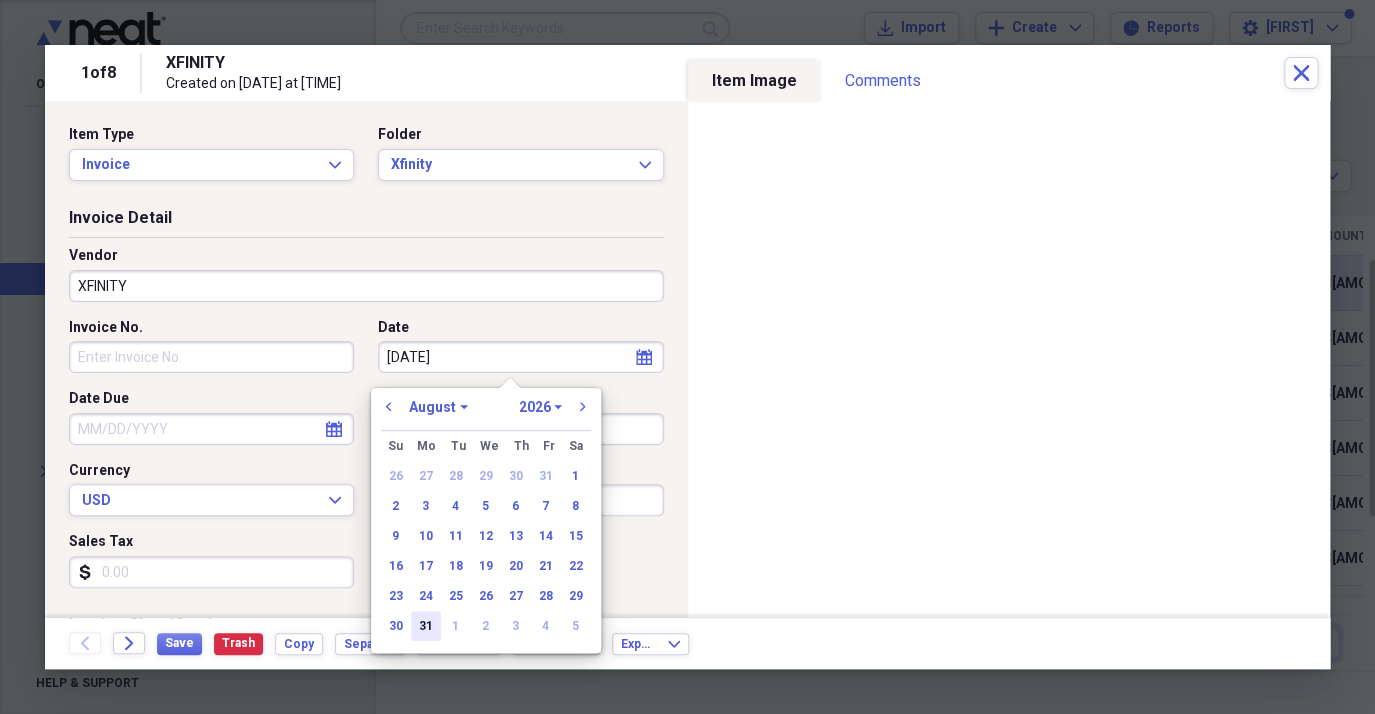 click on "31" at bounding box center (426, 626) 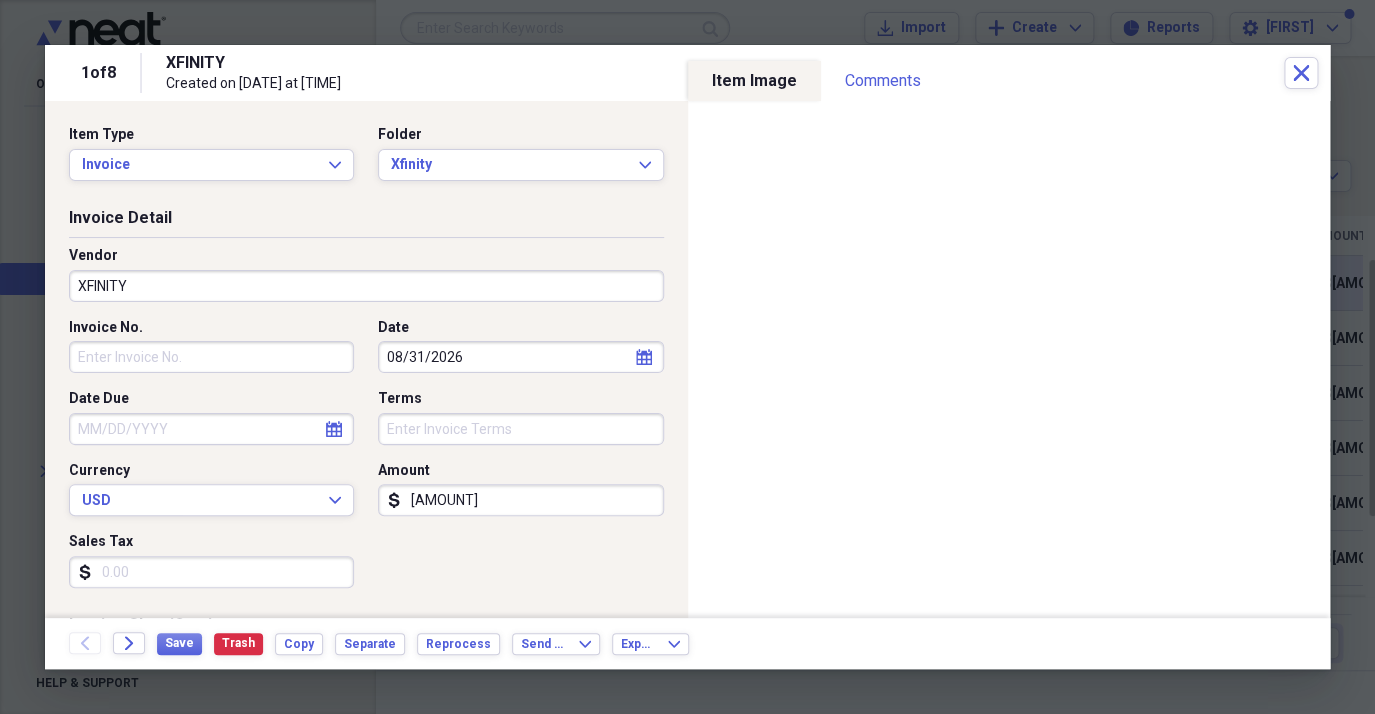 click on "Date Due" at bounding box center (211, 429) 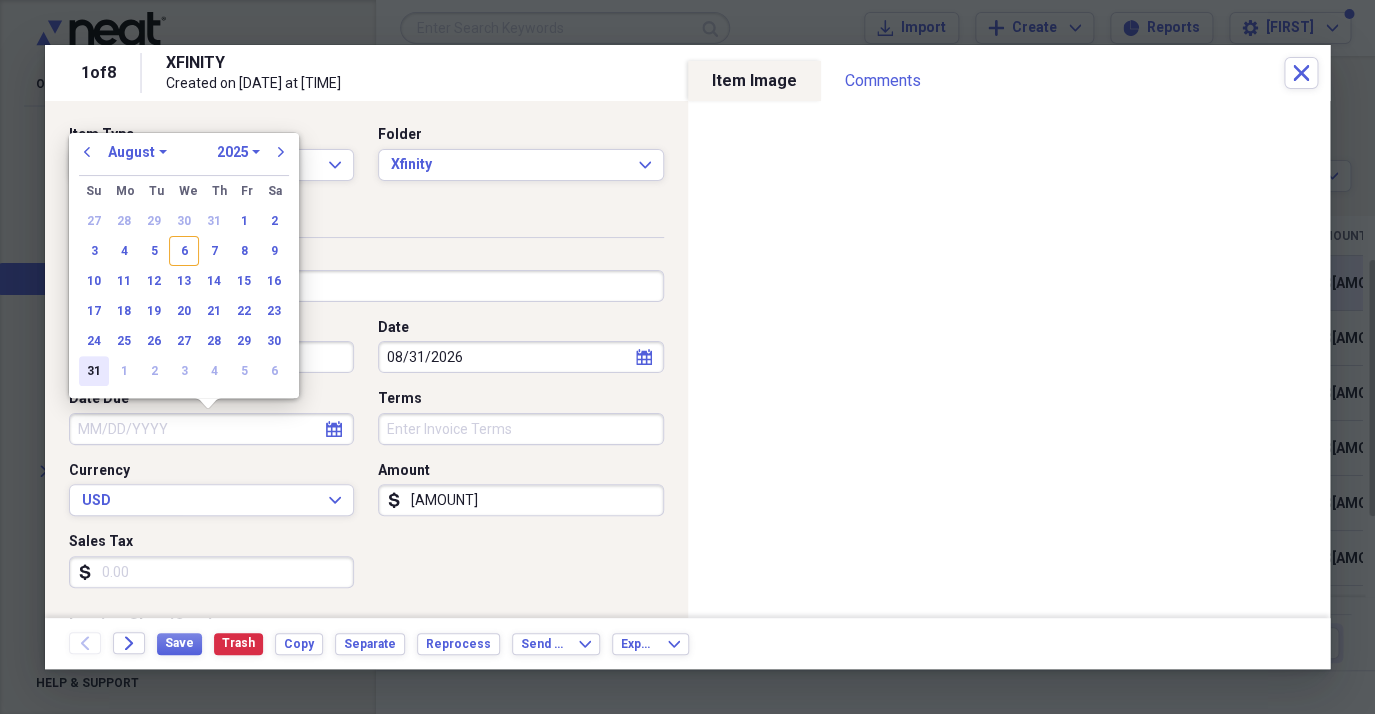 click on "31" at bounding box center (94, 371) 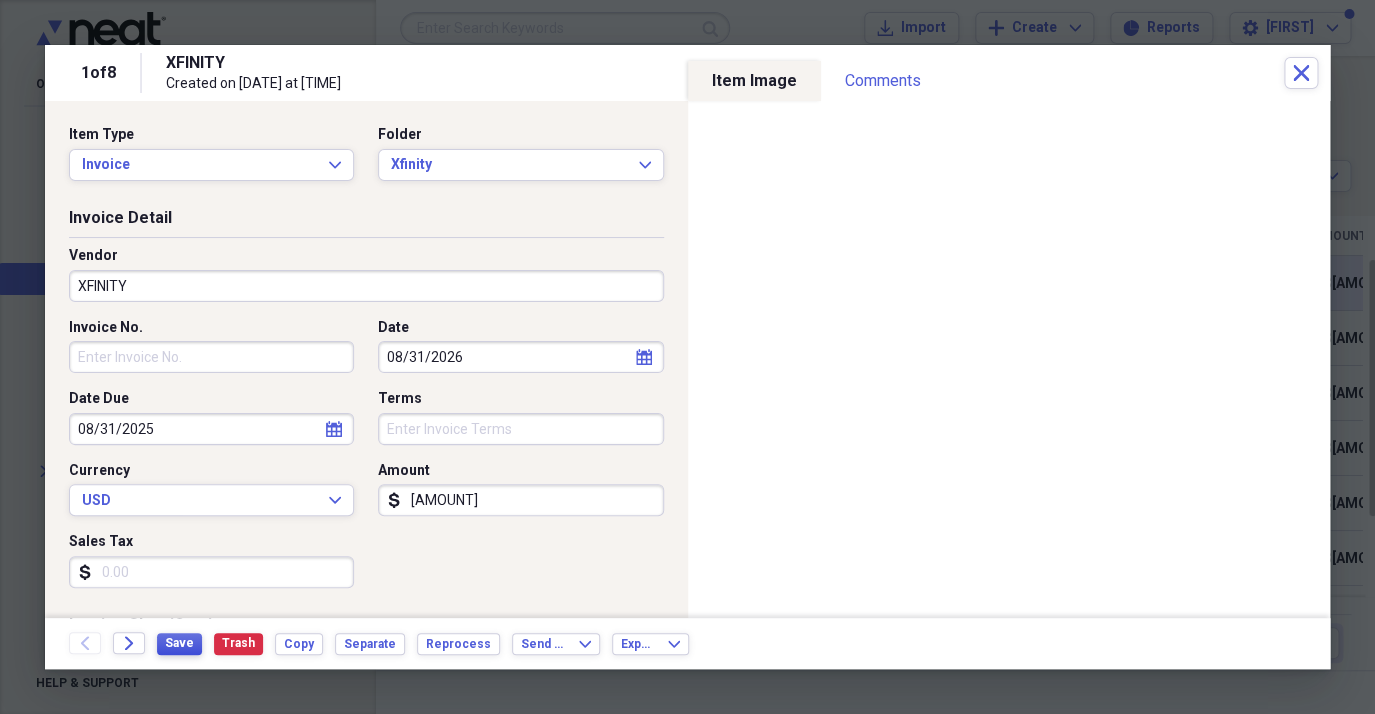 click on "Save" at bounding box center [179, 643] 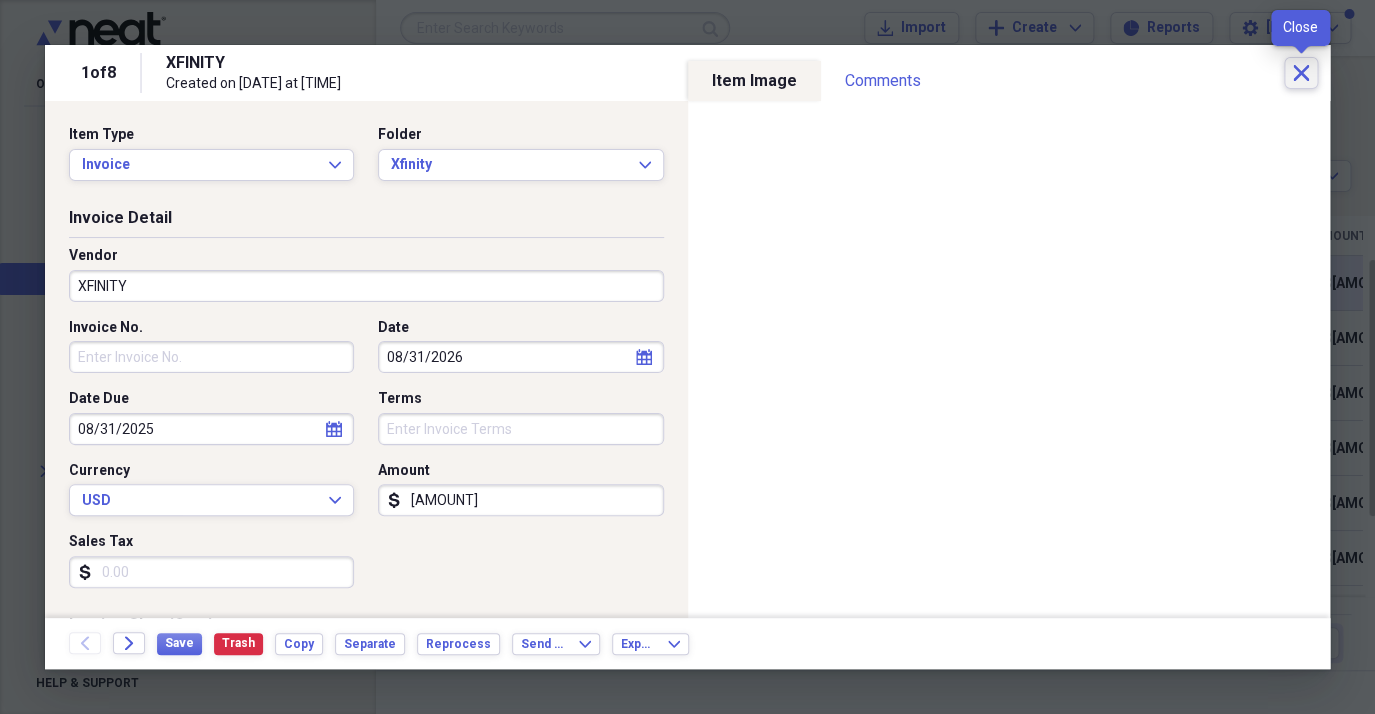 click 